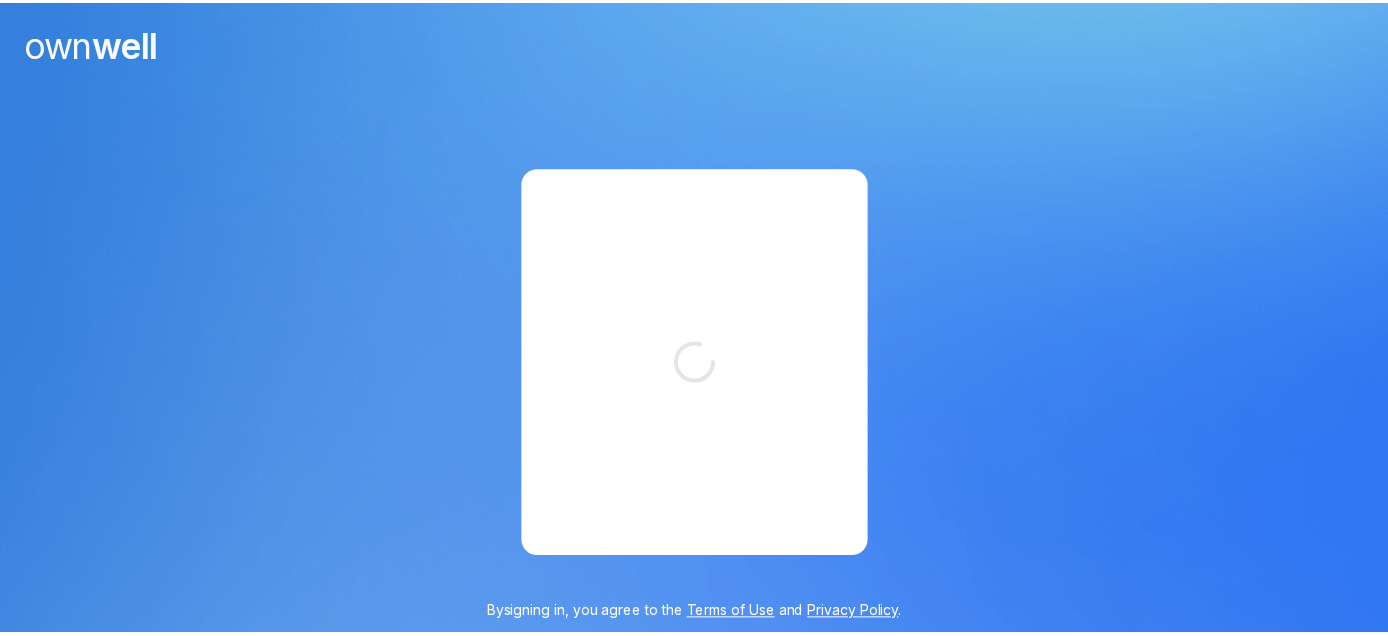 scroll, scrollTop: 0, scrollLeft: 0, axis: both 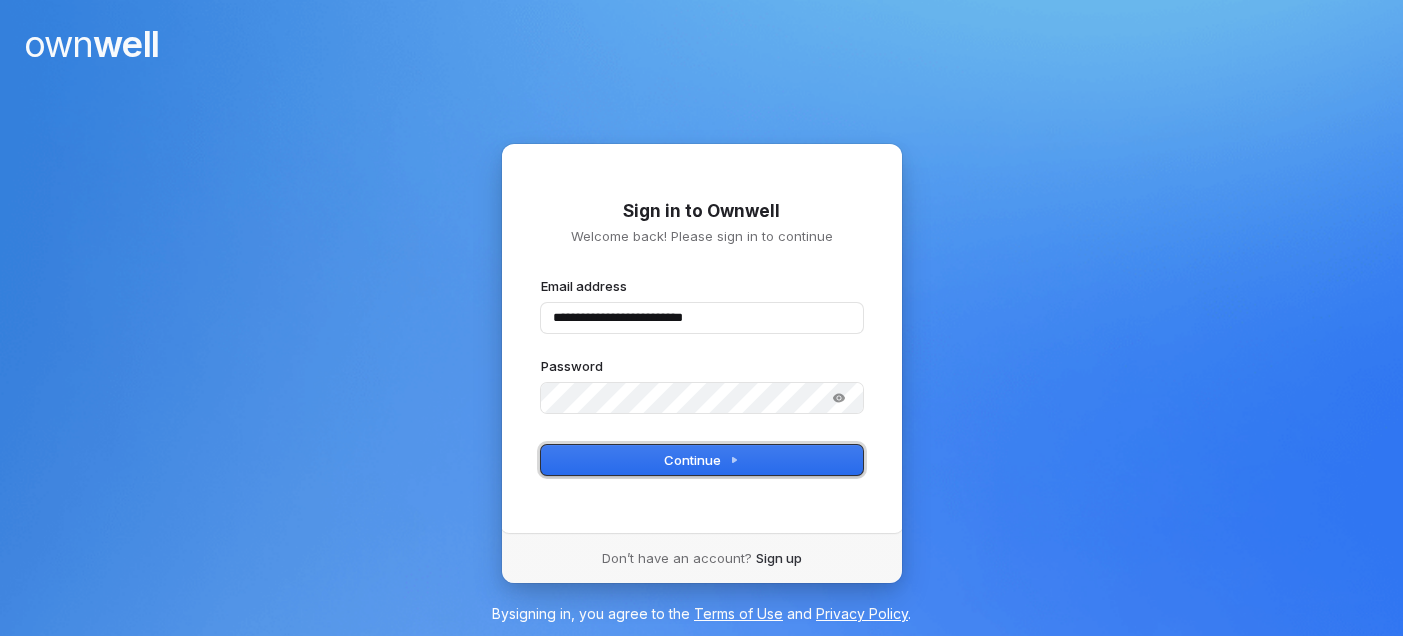 click on "Continue" at bounding box center [701, 460] 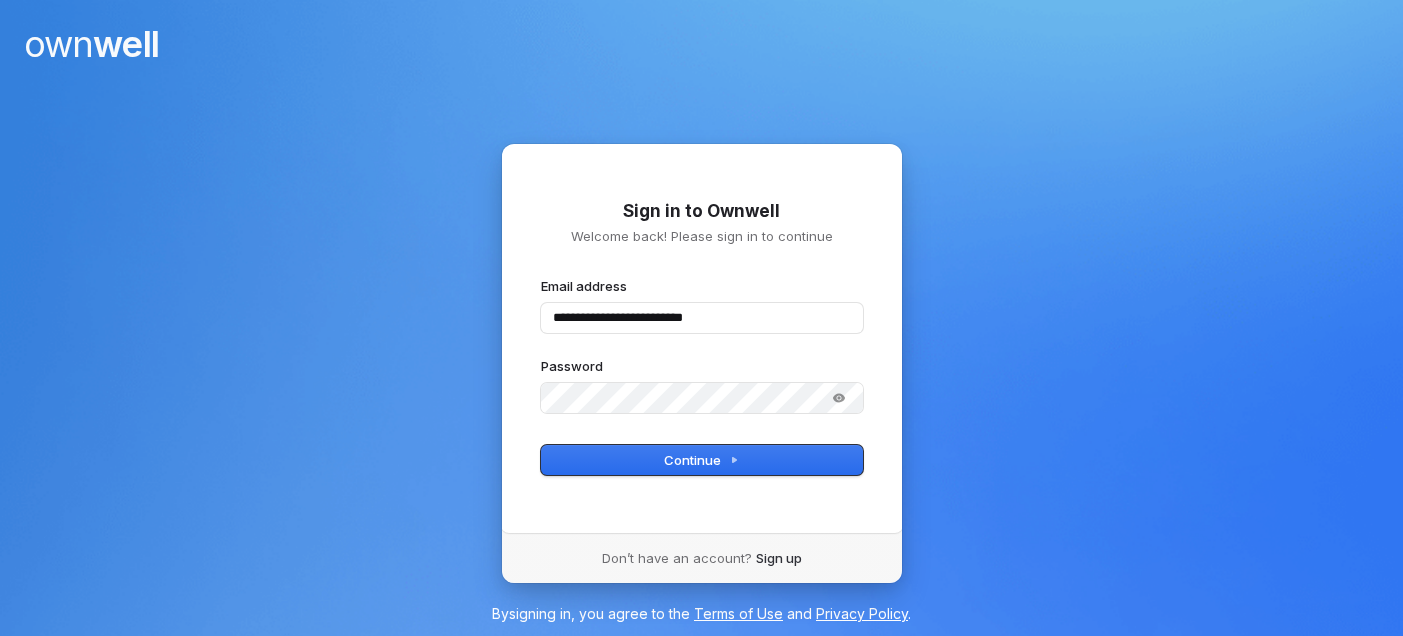 type on "**********" 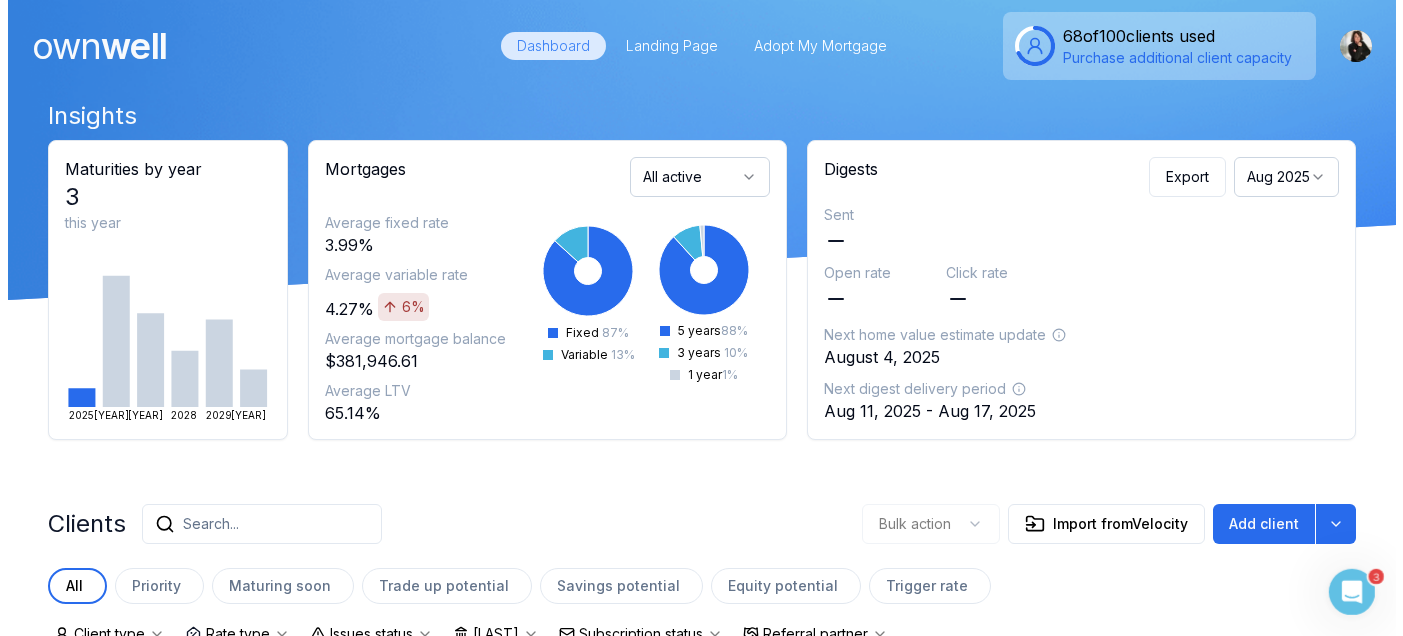 scroll, scrollTop: 0, scrollLeft: 0, axis: both 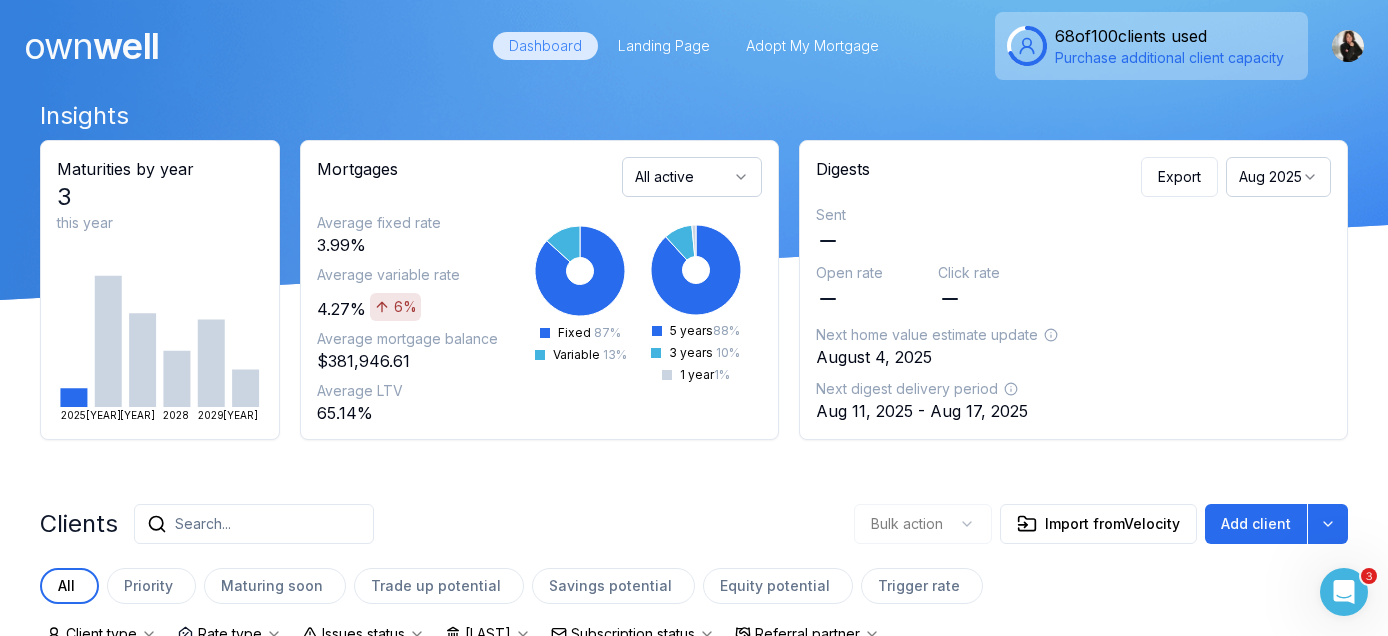 click on "Search..." at bounding box center [254, 524] 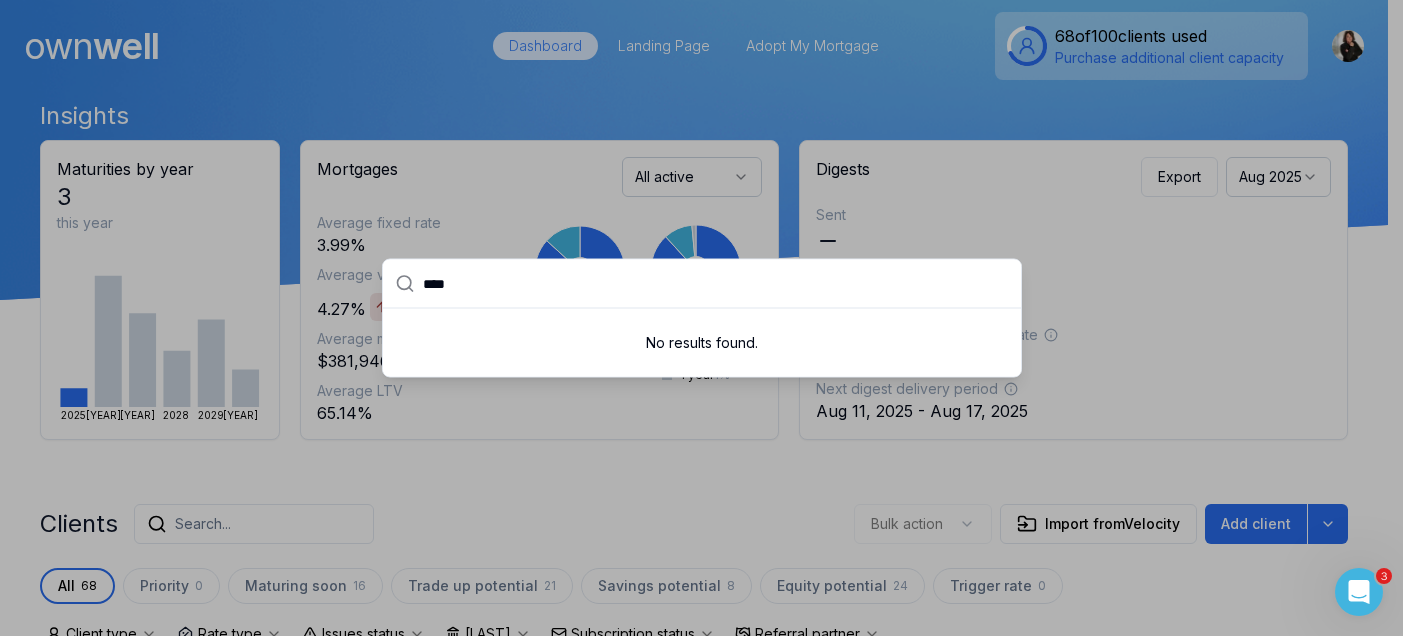 type on "***" 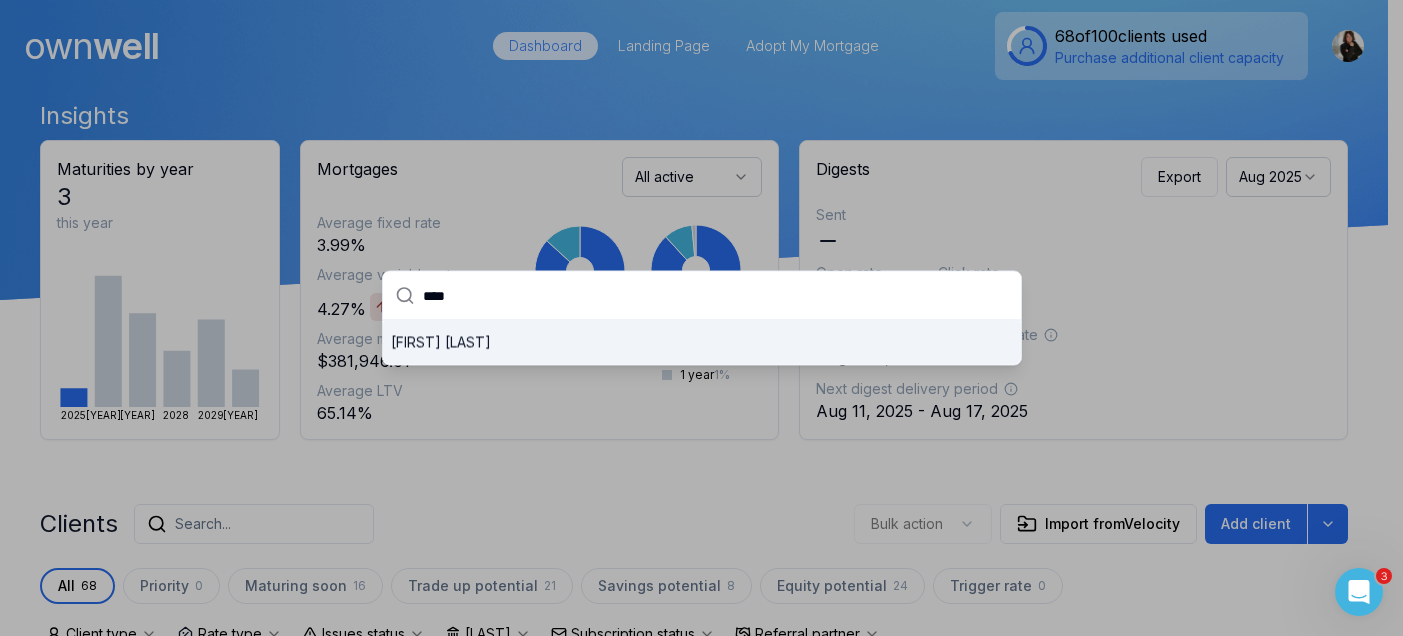 click on "[FIRST] [LAST]" at bounding box center (702, 343) 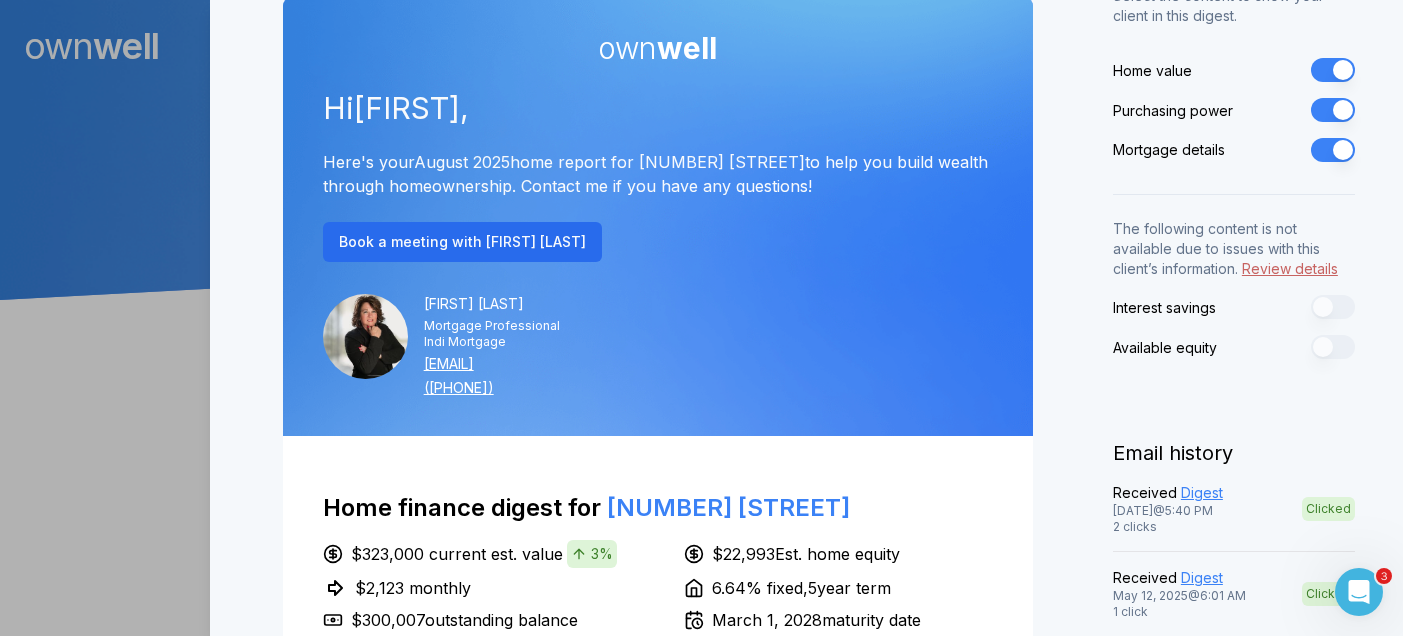 scroll, scrollTop: 337, scrollLeft: 0, axis: vertical 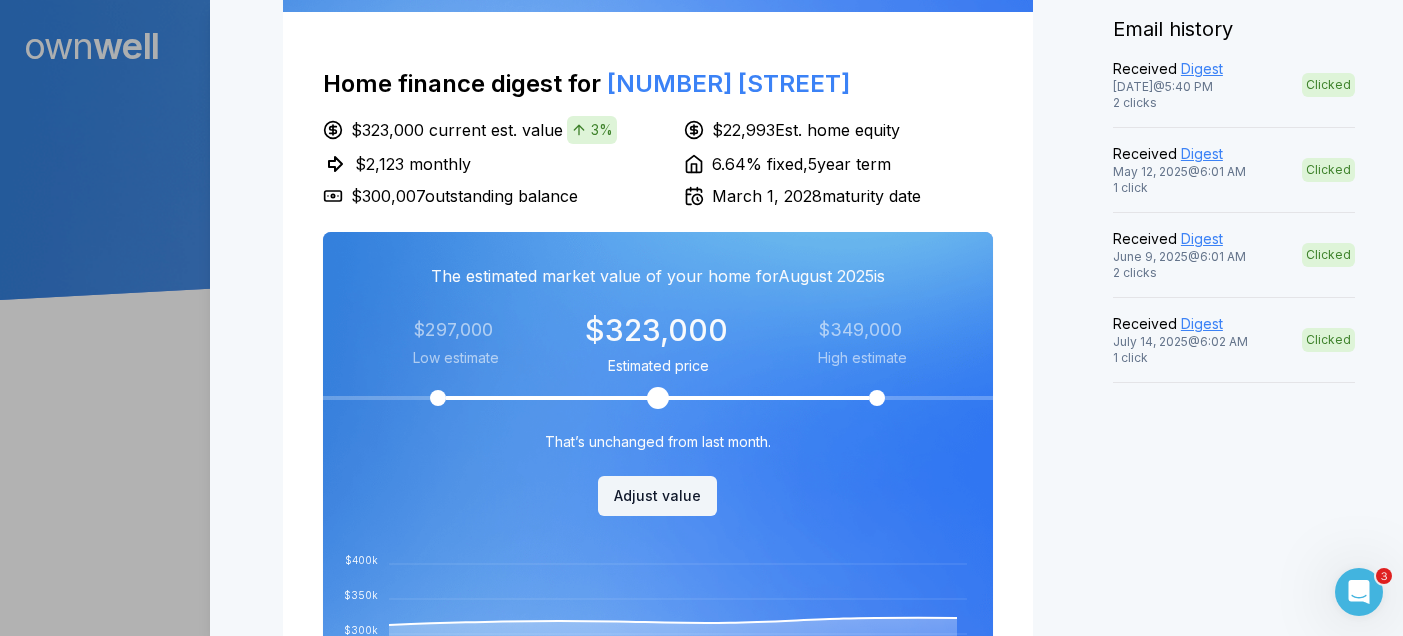 click on "Digest" at bounding box center [1202, 239] 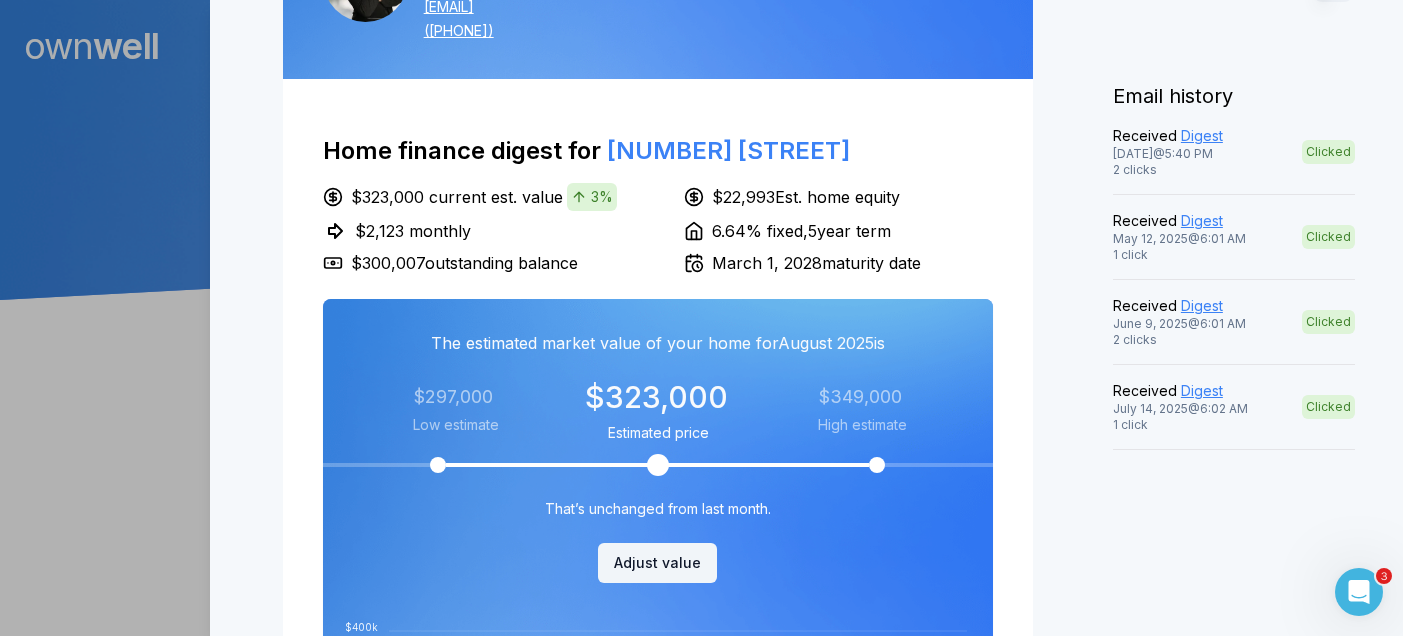 scroll, scrollTop: 688, scrollLeft: 0, axis: vertical 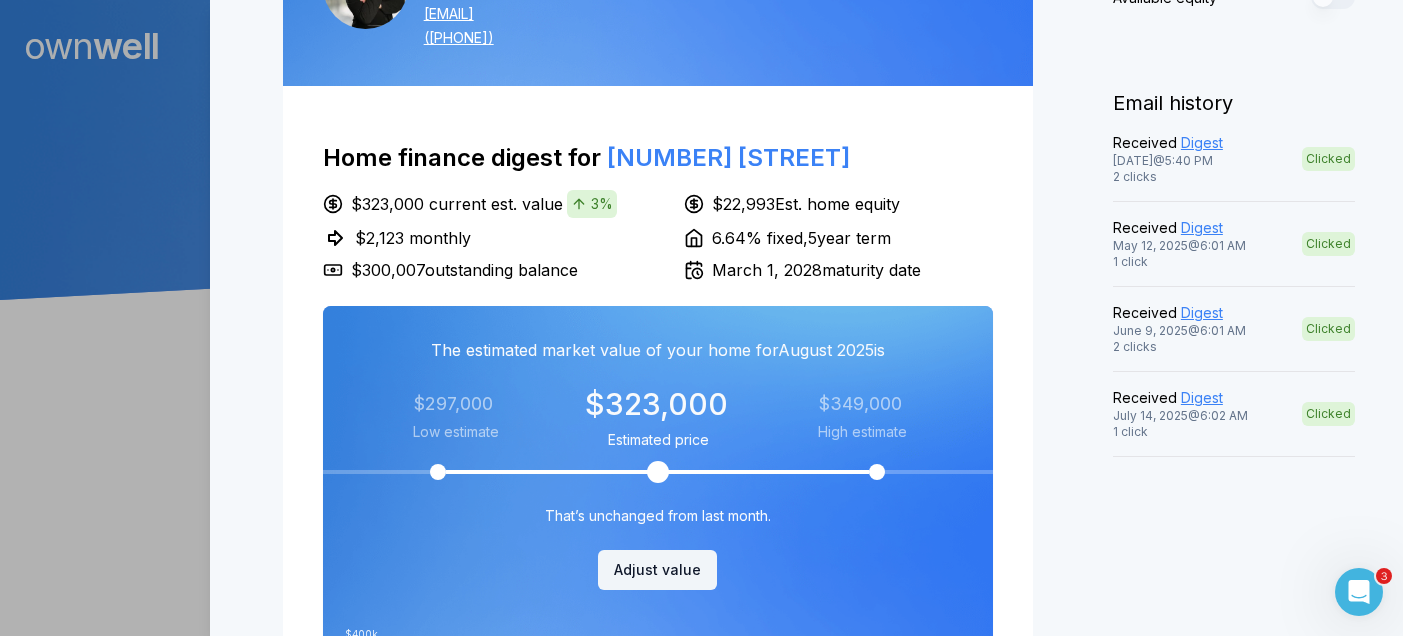 click on "Digest" at bounding box center [1202, 143] 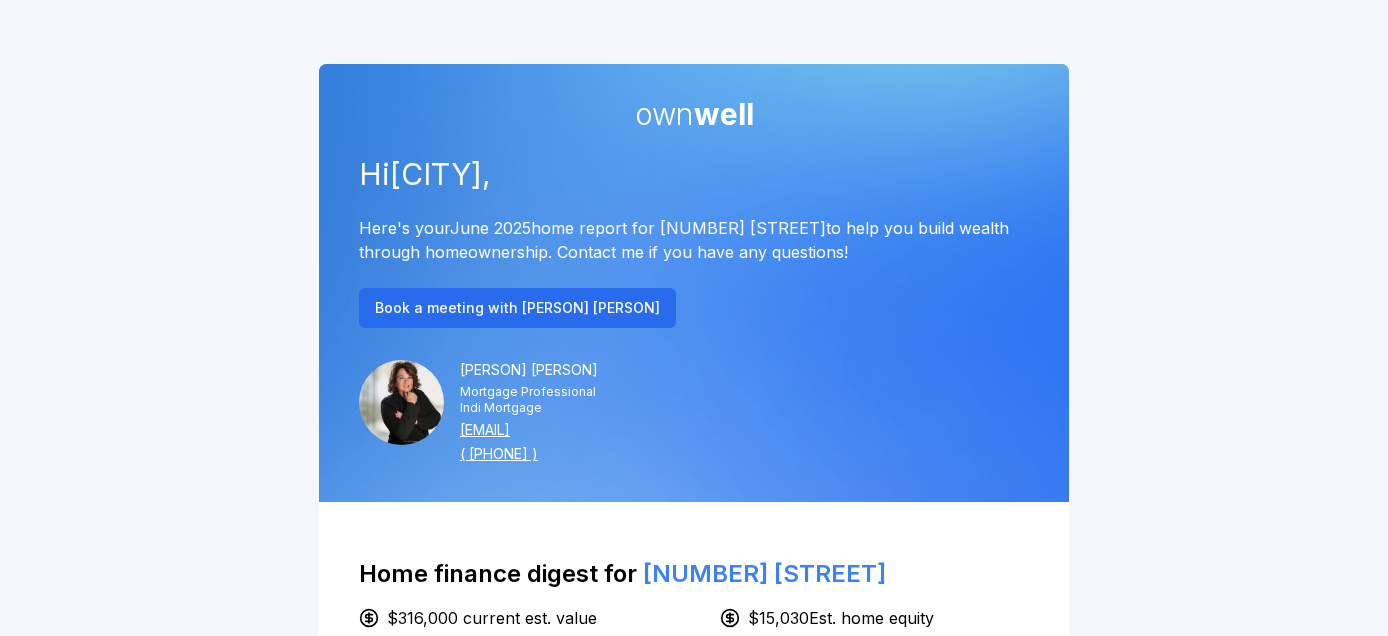 scroll, scrollTop: 0, scrollLeft: 0, axis: both 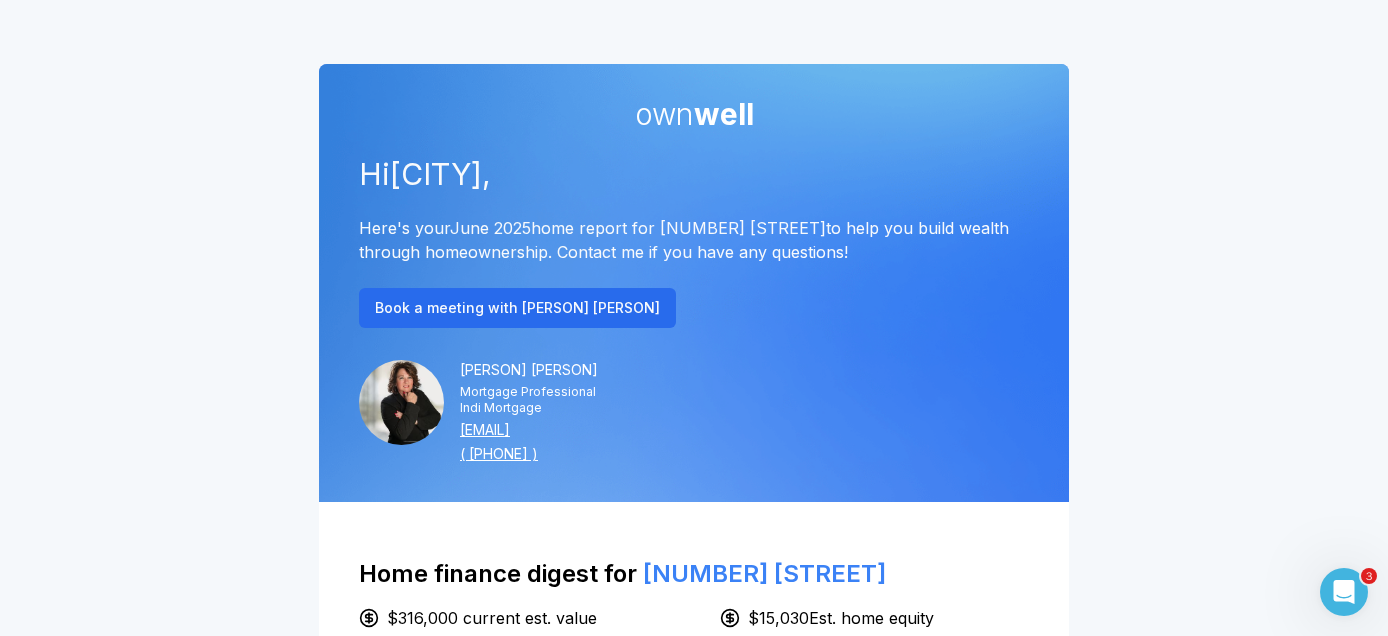 click on "own well Hi  [FIRST] , Here's your  [MONTH] [YEAR]  home report for   [NUMBER] [STREET]  to help you build wealth through homeownership. Contact me if you have any questions! Book a meeting with [PERSON] [PERSON] Mortgage Professional Indi Mortgage [EMAIL] ( [PHONE] ) Home finance digest for   [NUMBER] [STREET]  $ [AMOUNT]   current est. value $ [AMOUNT]  Est. home equity $ [AMOUNT]   monthly [PERCENT] %   fixed ,  [NUMBER]  year term $ [AMOUNT]  outstanding balance [DATE]  maturity date The estimated market value of your home for  [MONTH] [YEAR]  is $ [AMOUNT]  Low estimate $ [AMOUNT]  Estimated price $ [AMOUNT]  High estimate $ [AMOUNT]  Estimated price $ [AMOUNT]  Low estimate $ [AMOUNT]  High estimate That’s unchanged from last month. Adjust value Feb 23 Mar 25 Apr 25 May 25 $ [AMOUNT]  $ [AMOUNT]  $ [AMOUNT]  $ [AMOUNT]  $ [AMOUNT]  That’s unchanged from last month. Automated estimates only go so far. I can provide a free expert valuation tailored to your home. Want to know its true market value?   Request value $ [AMOUNT]  Home Equity" at bounding box center (694, 1752) 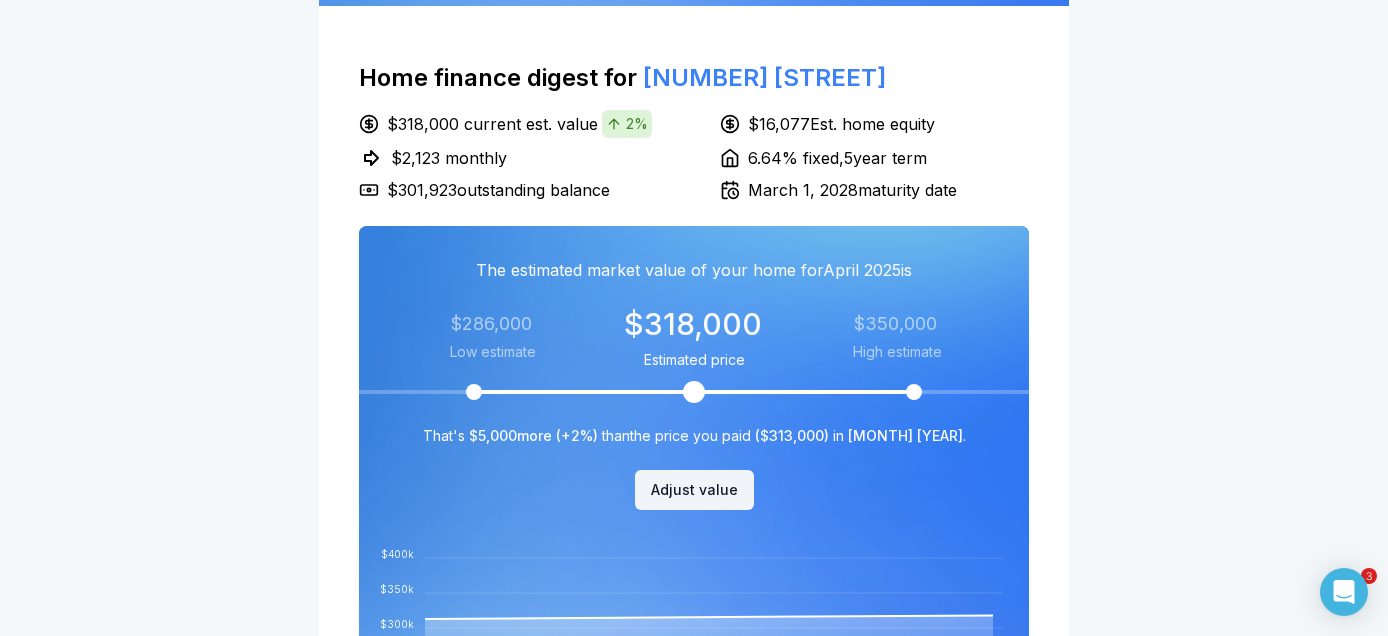 scroll, scrollTop: 455, scrollLeft: 0, axis: vertical 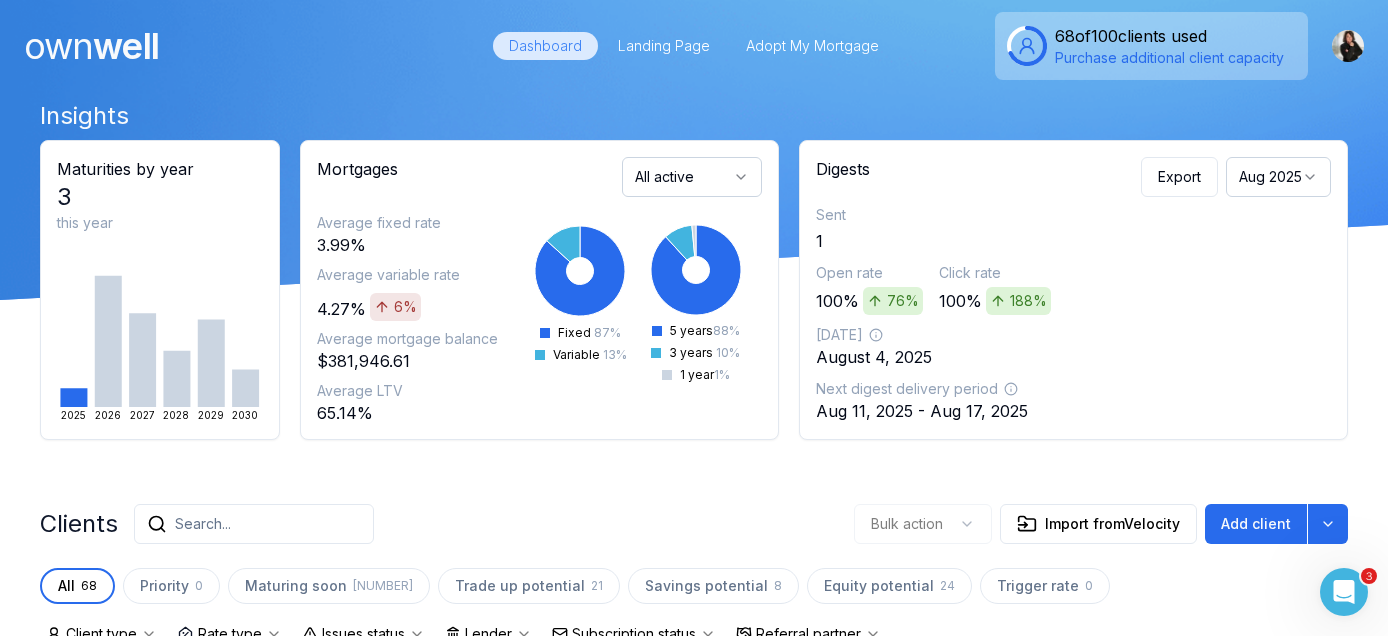 click on "Search..." at bounding box center [254, 524] 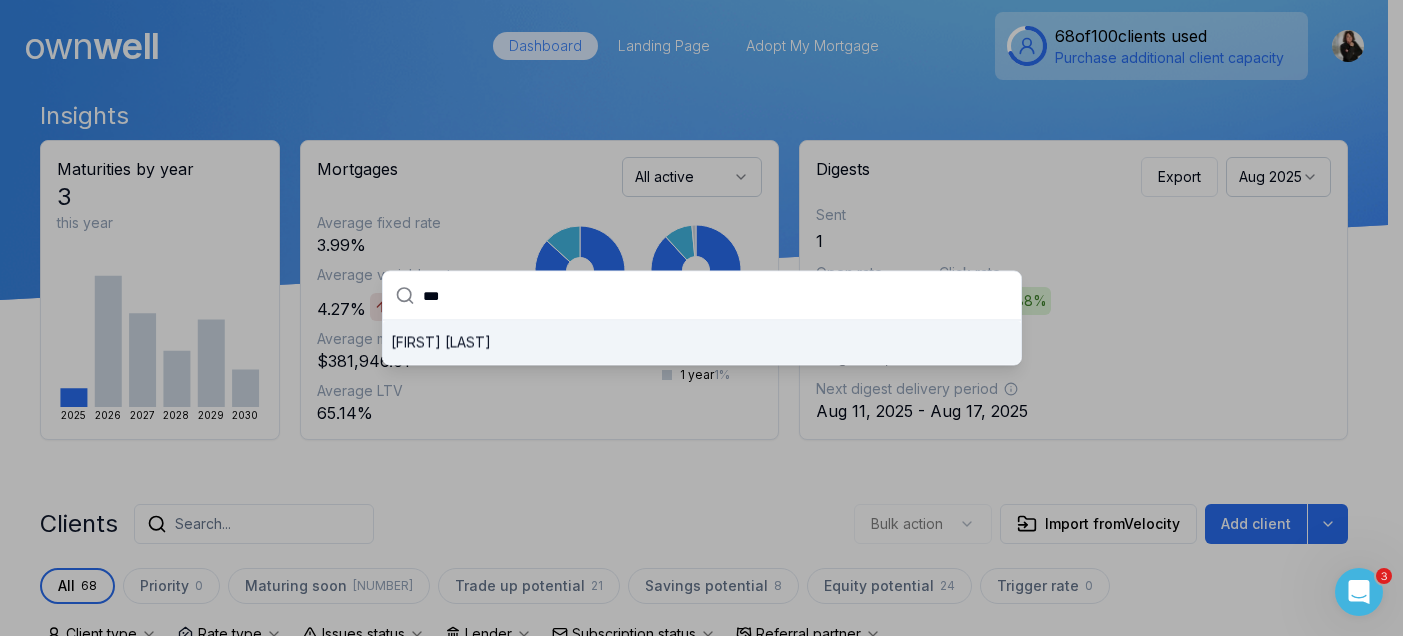 type on "***" 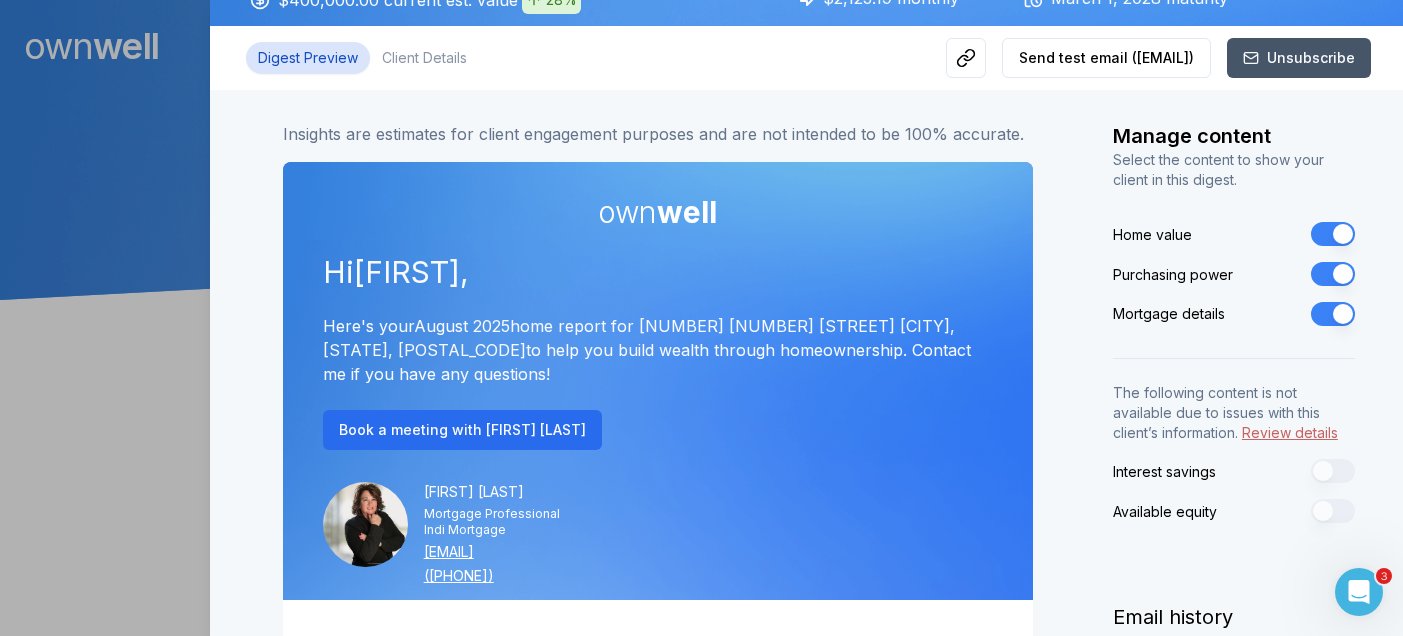 scroll, scrollTop: 0, scrollLeft: 0, axis: both 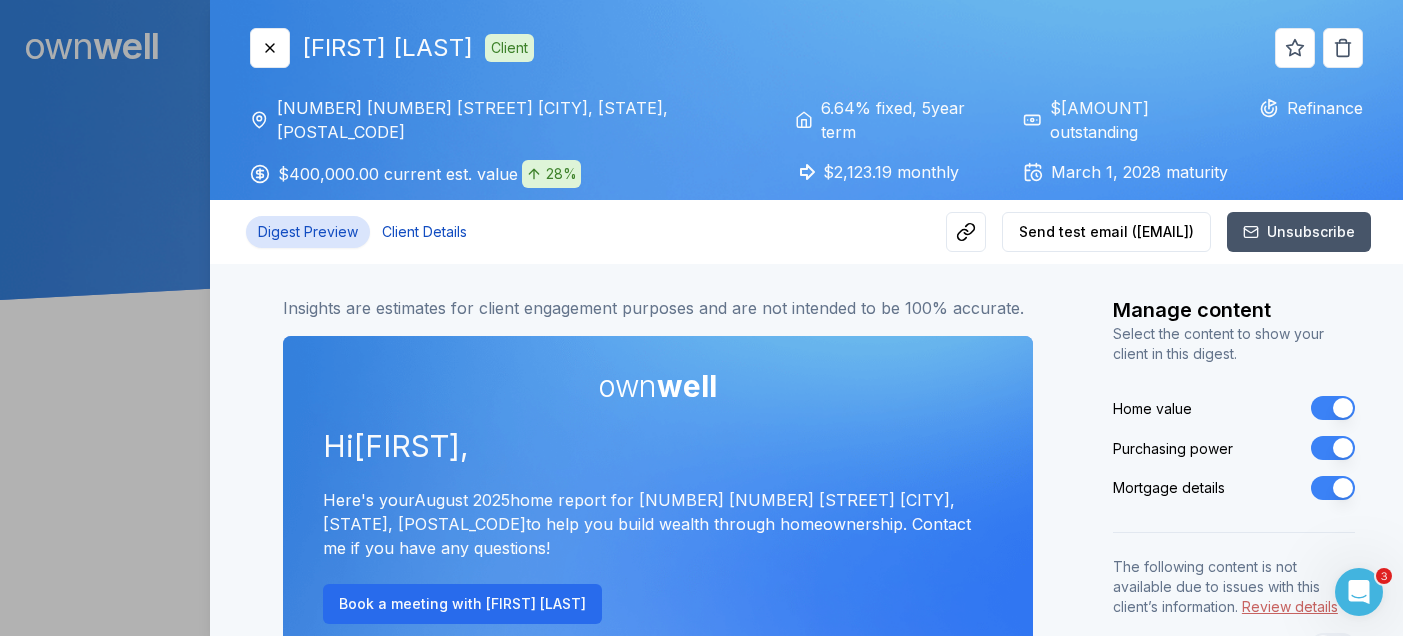 click on "Client Details" at bounding box center (424, 232) 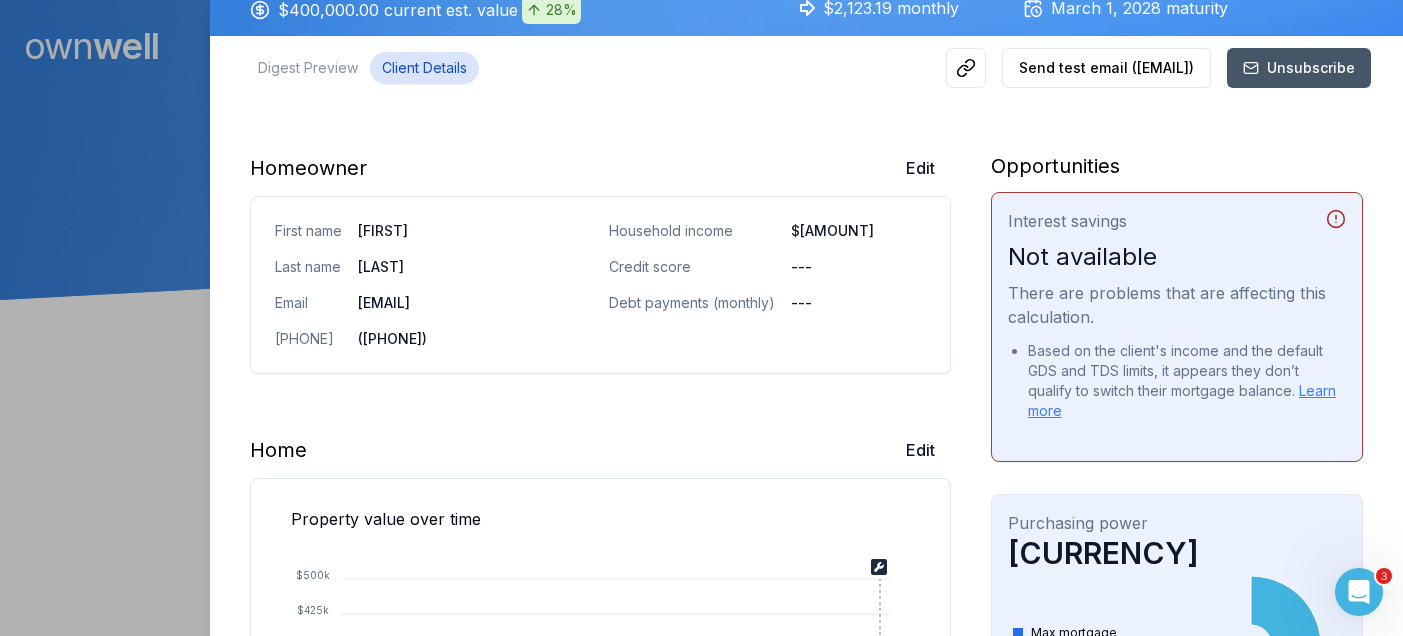 scroll, scrollTop: 277, scrollLeft: 0, axis: vertical 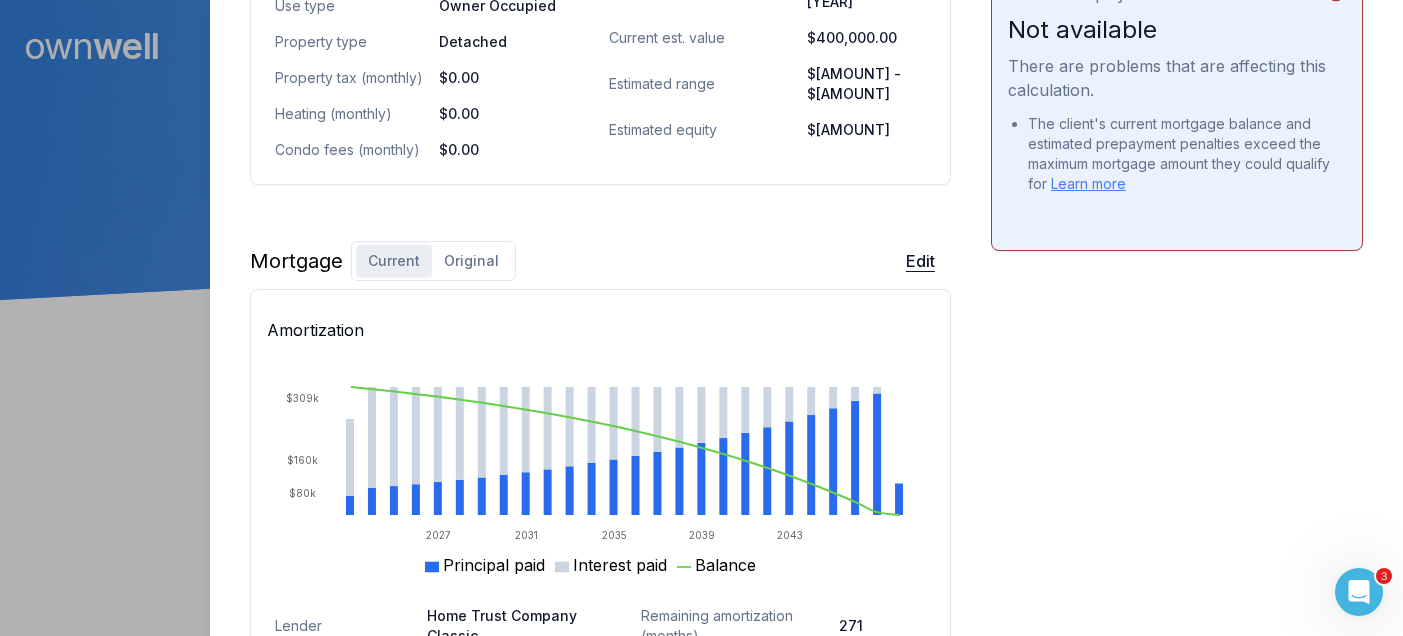 click on "Edit" at bounding box center (920, 261) 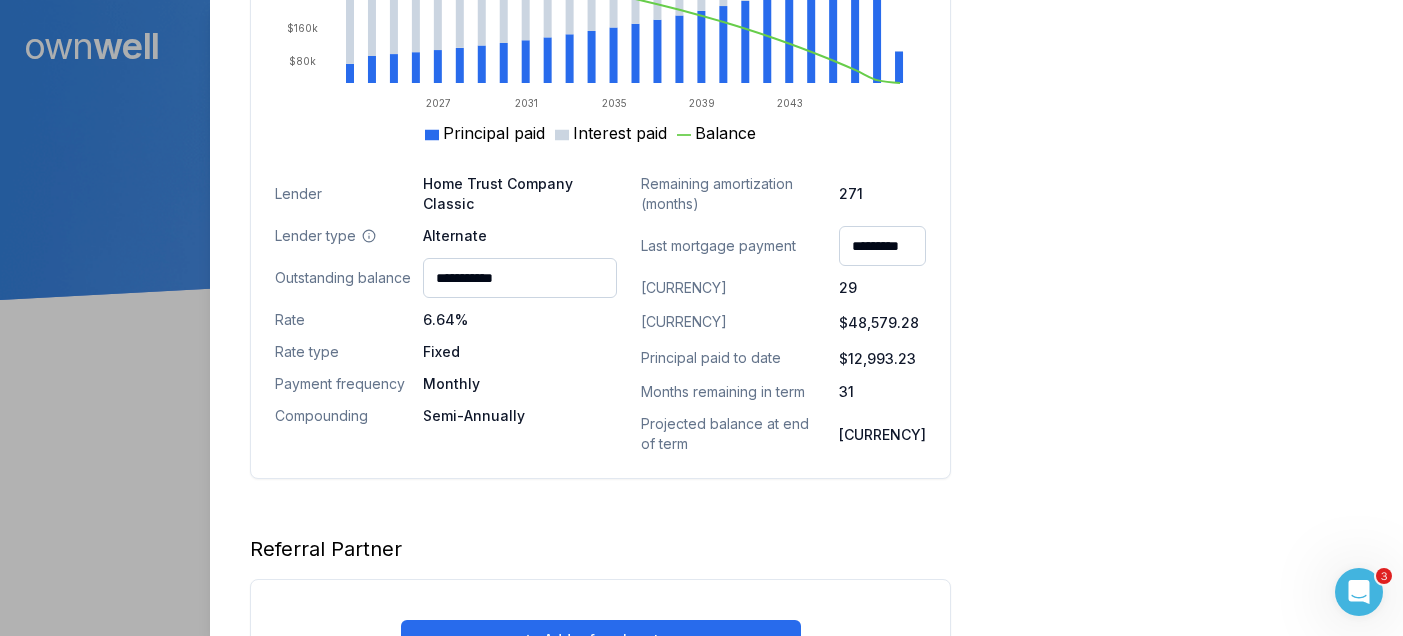 scroll, scrollTop: 1475, scrollLeft: 0, axis: vertical 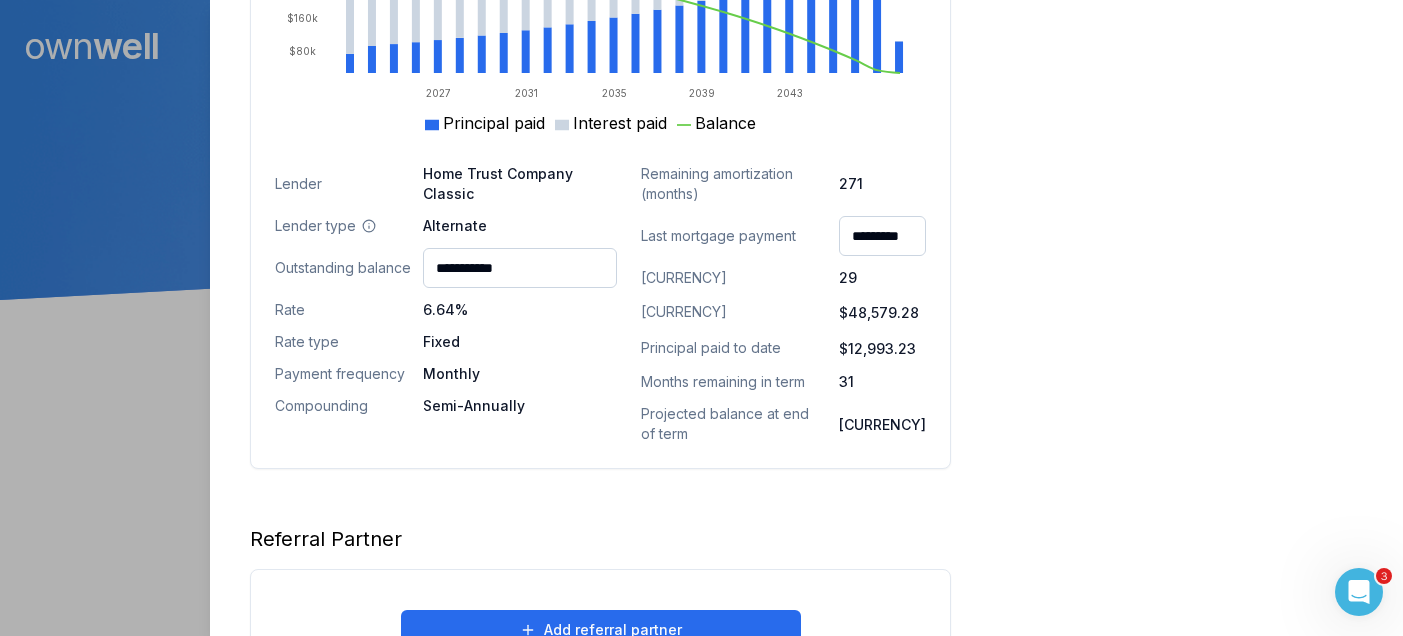 click on "Home Trust Company Classic" at bounding box center [520, 184] 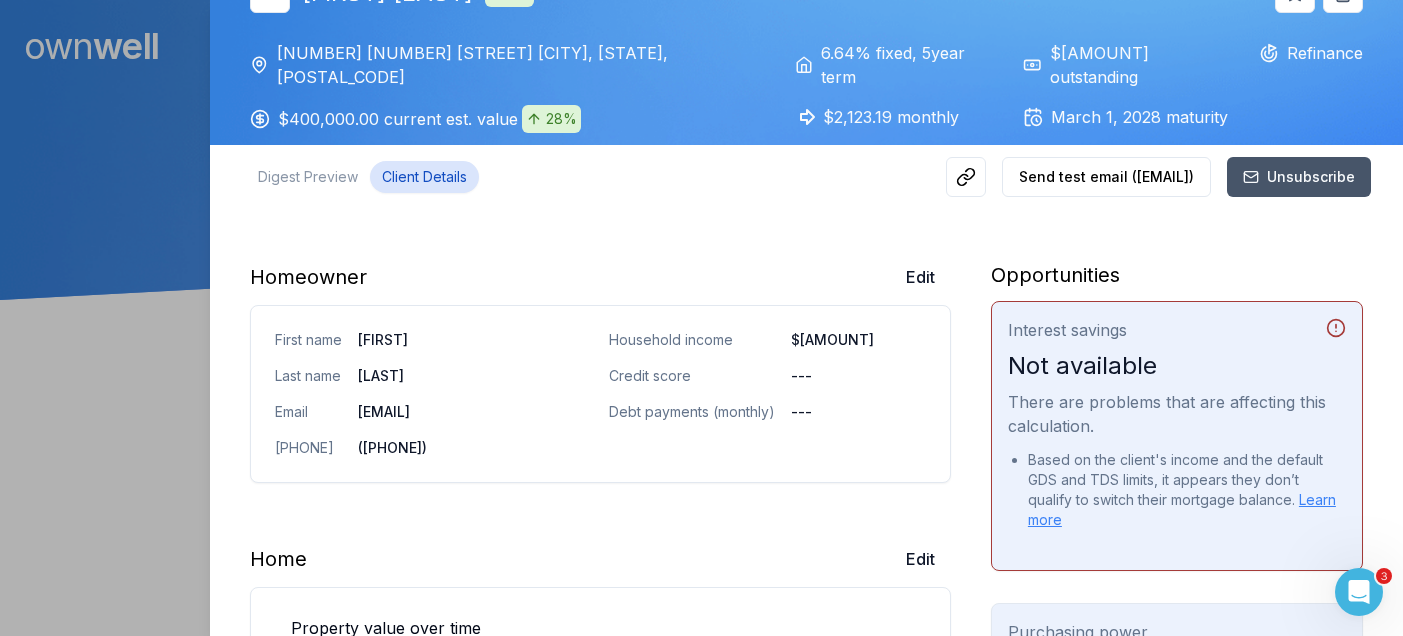 scroll, scrollTop: 0, scrollLeft: 0, axis: both 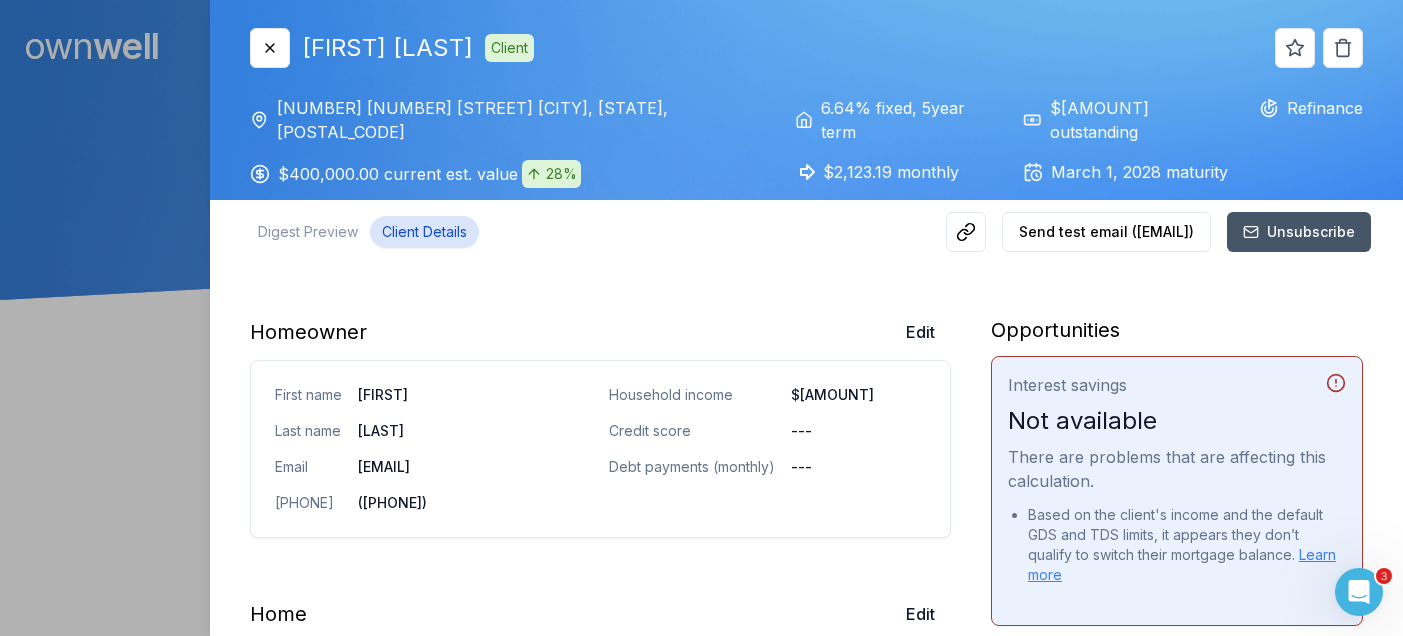 click at bounding box center (701, 318) 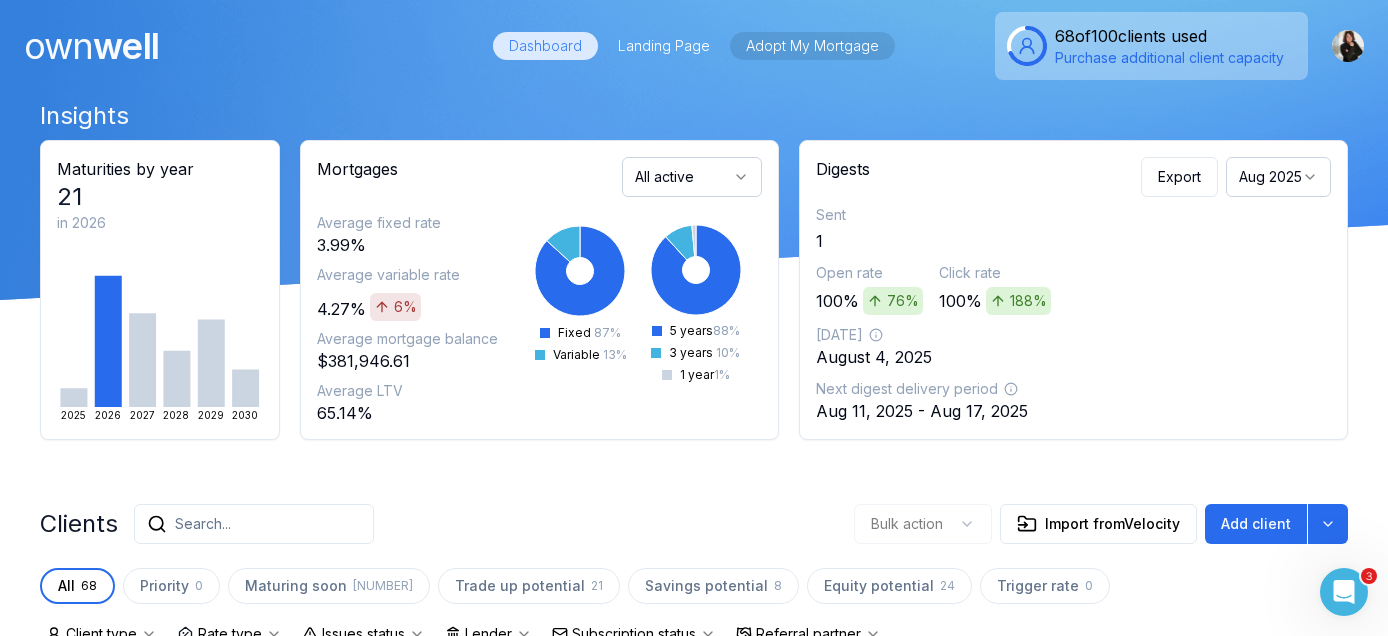 click on "Adopt My Mortgage" at bounding box center (812, 46) 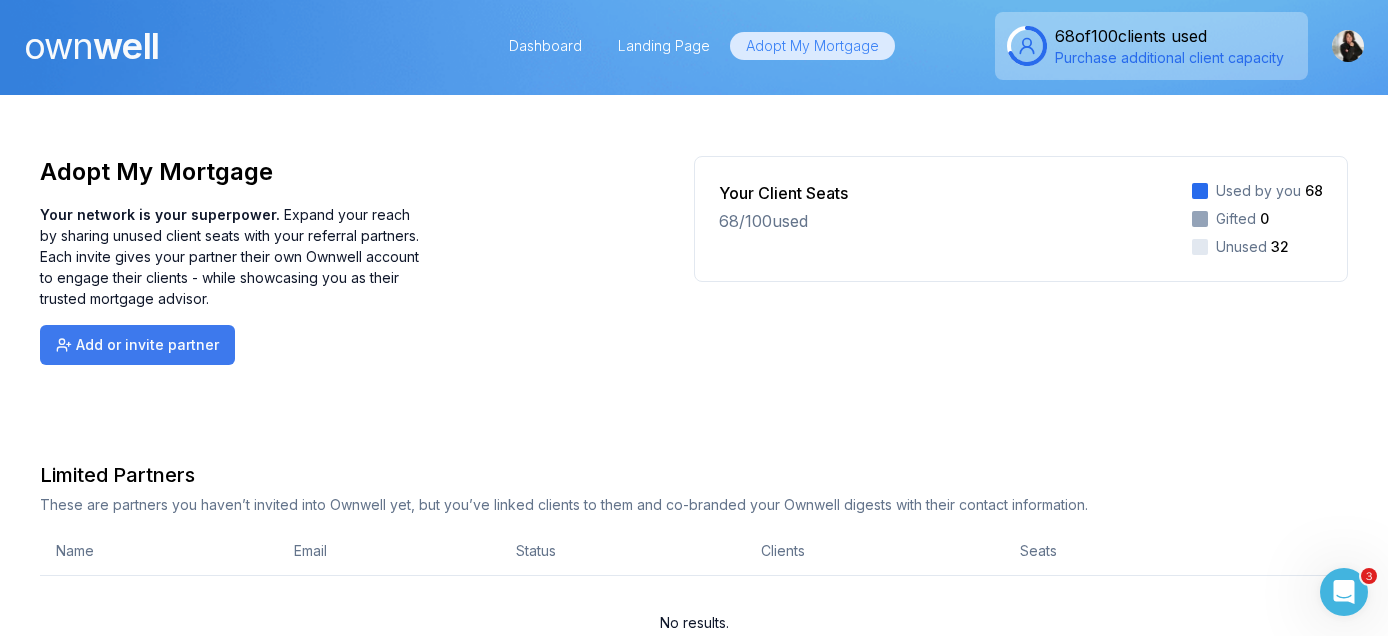 click on "Add or invite partner" at bounding box center [137, 345] 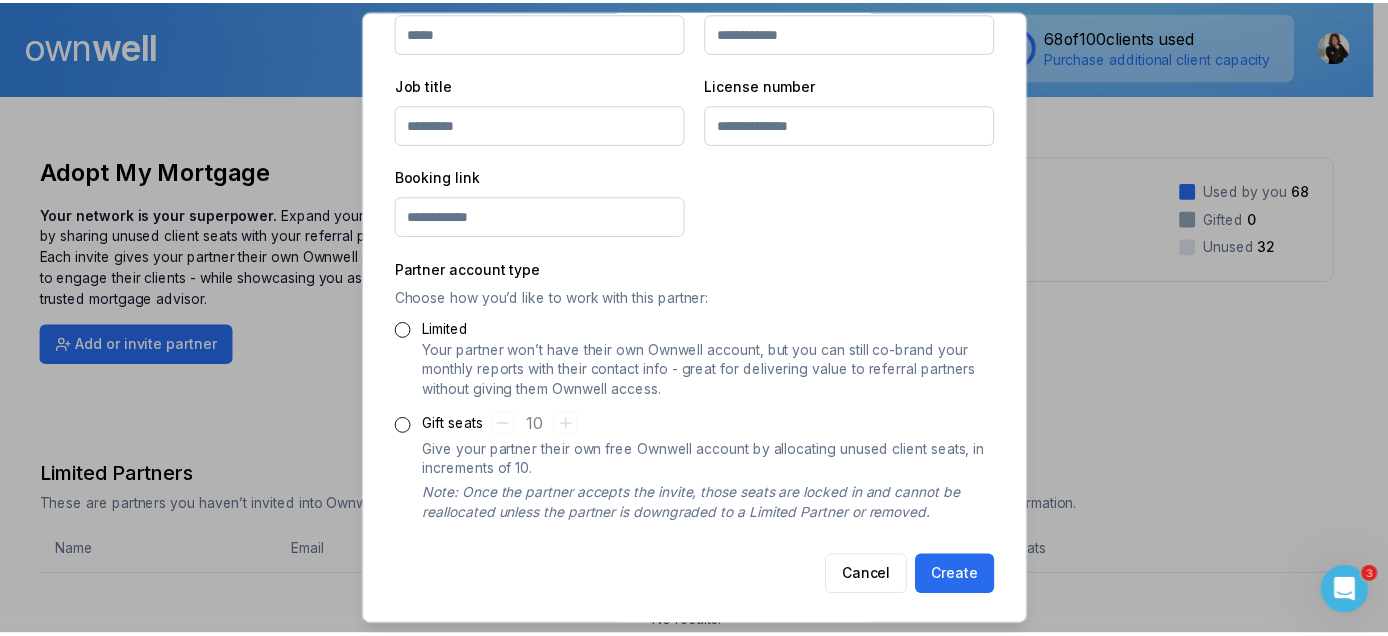 scroll, scrollTop: 533, scrollLeft: 0, axis: vertical 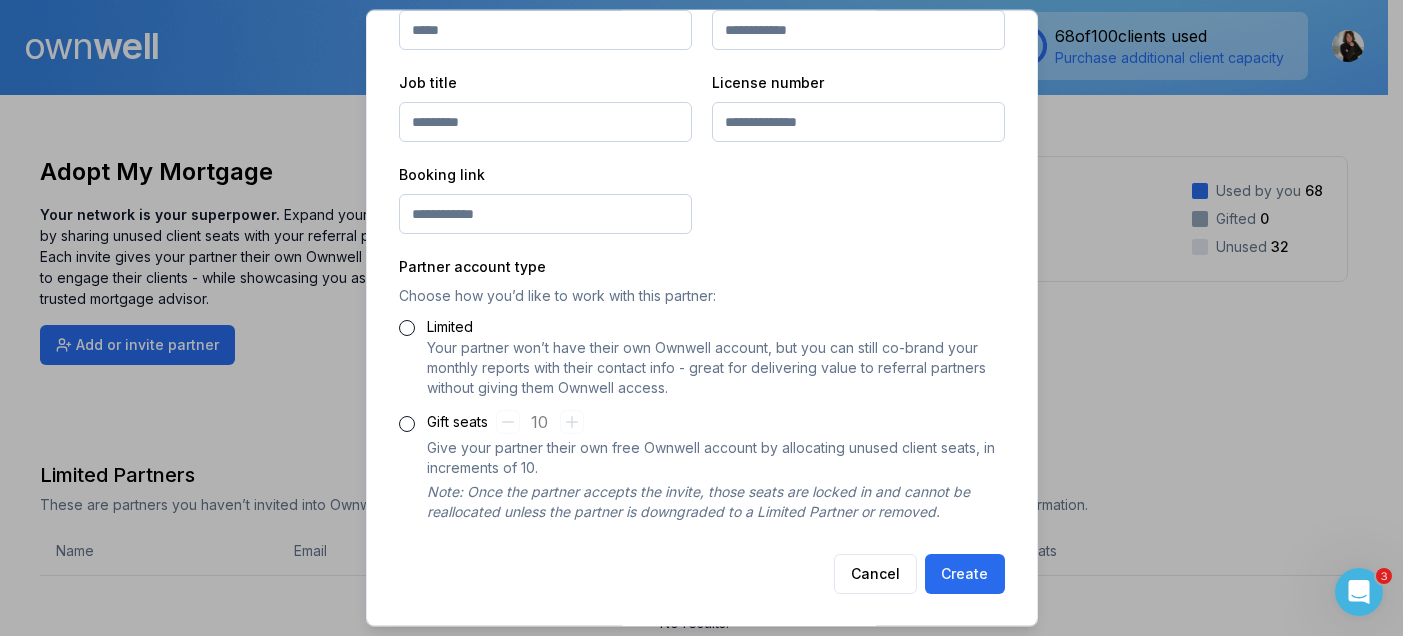 click on "Gift seats" at bounding box center [407, 424] 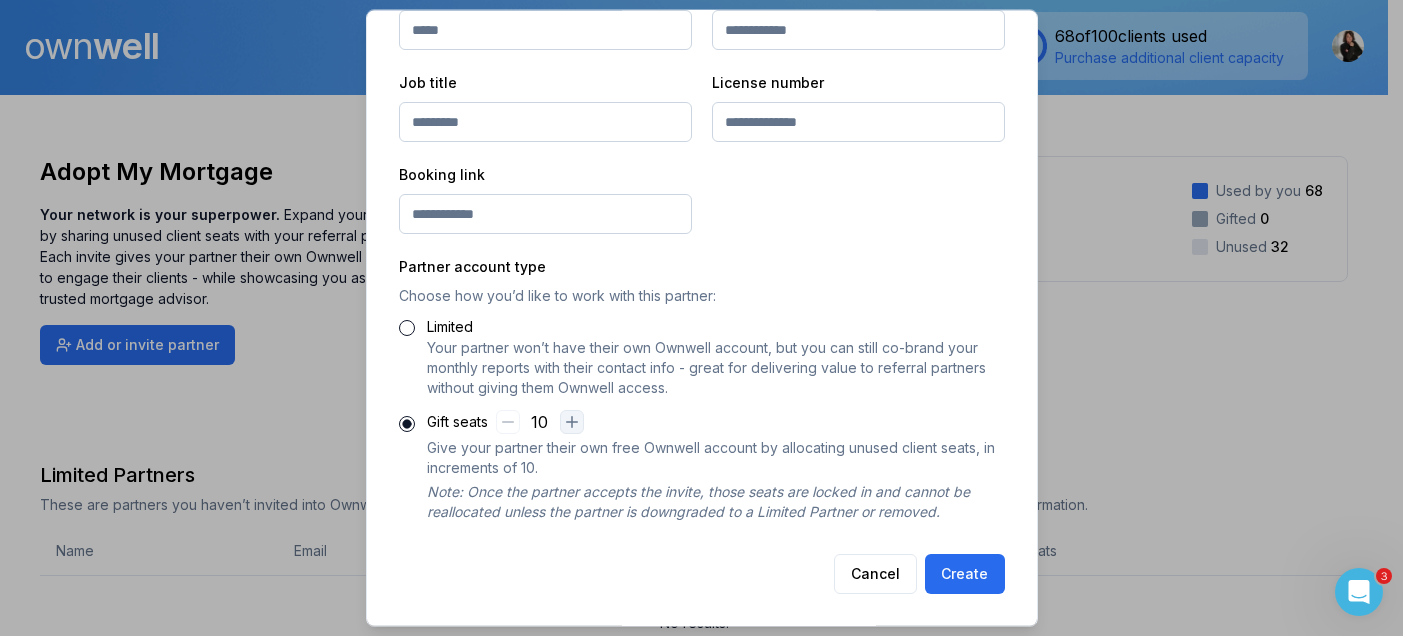 click 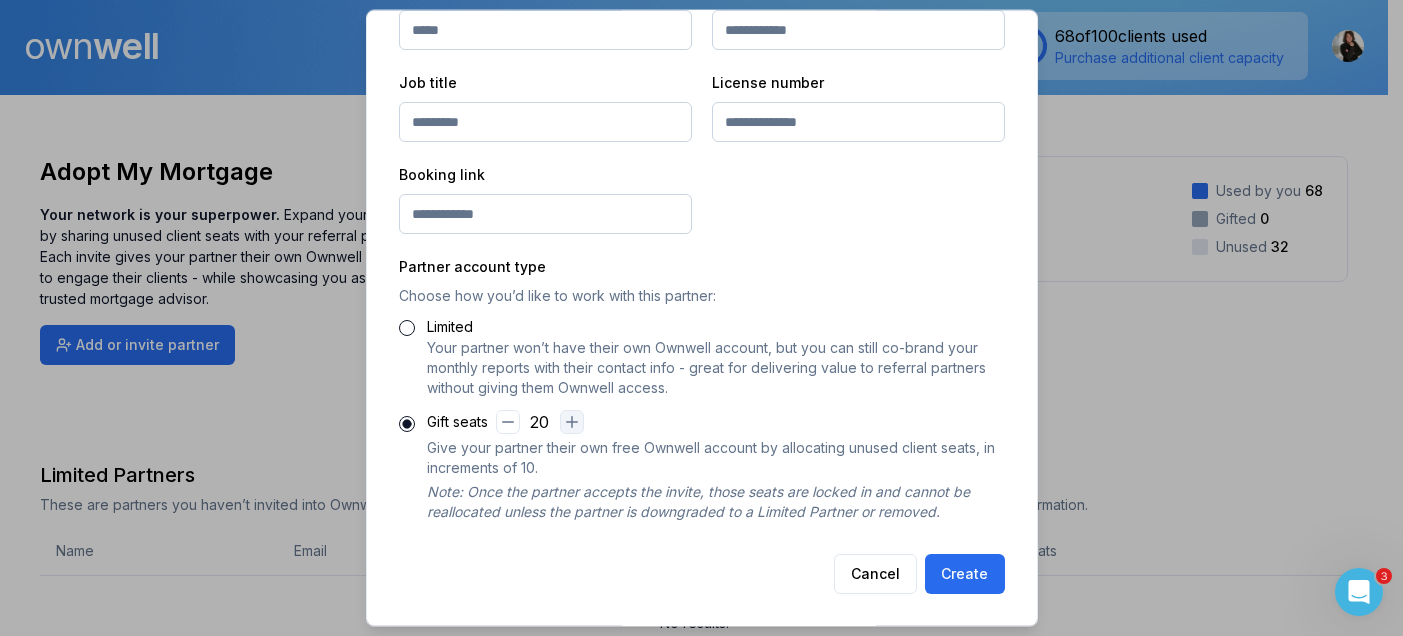 click 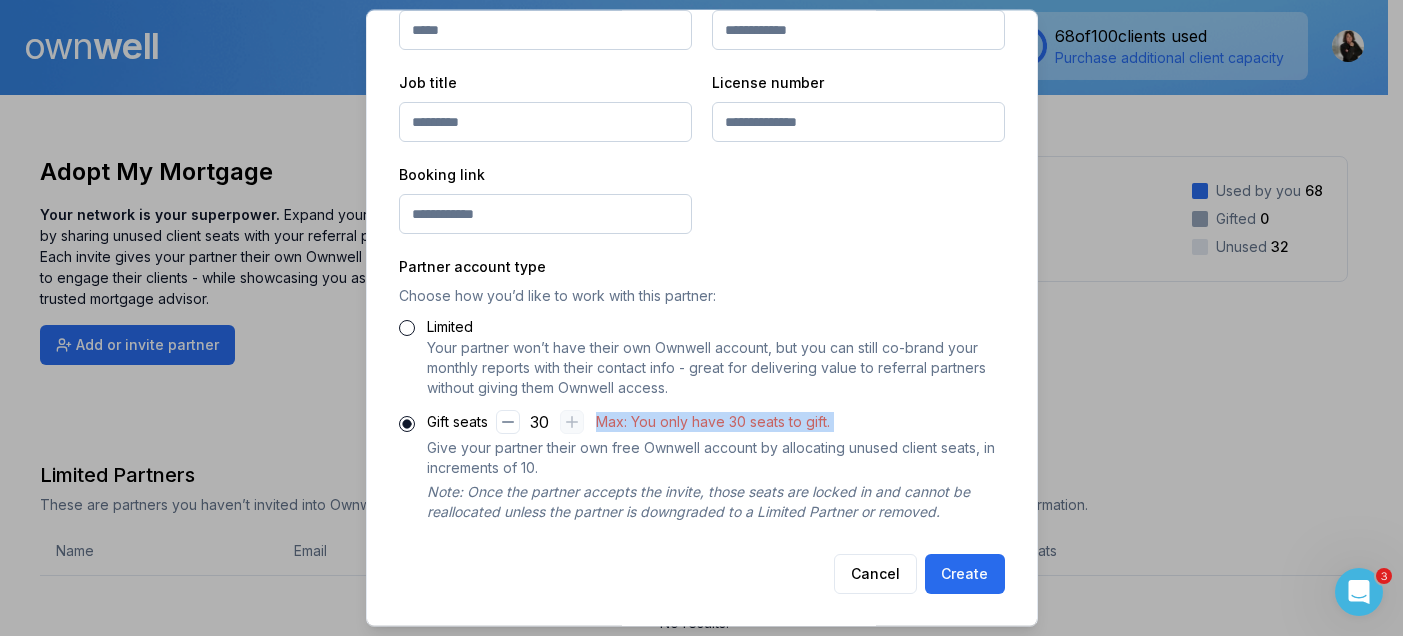 click on "30 Max: You only have 30 seats
to gift." at bounding box center [663, 422] 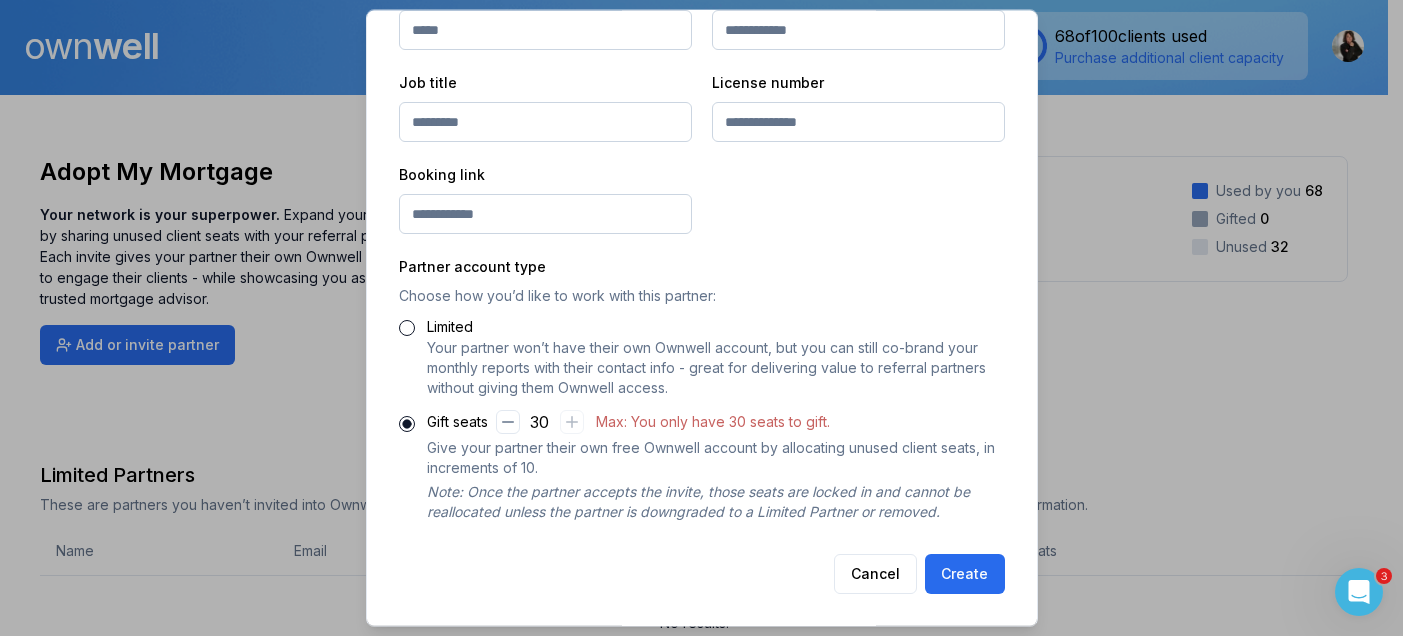 click on "30 Max: You only have 30 seats
to gift." at bounding box center [663, 422] 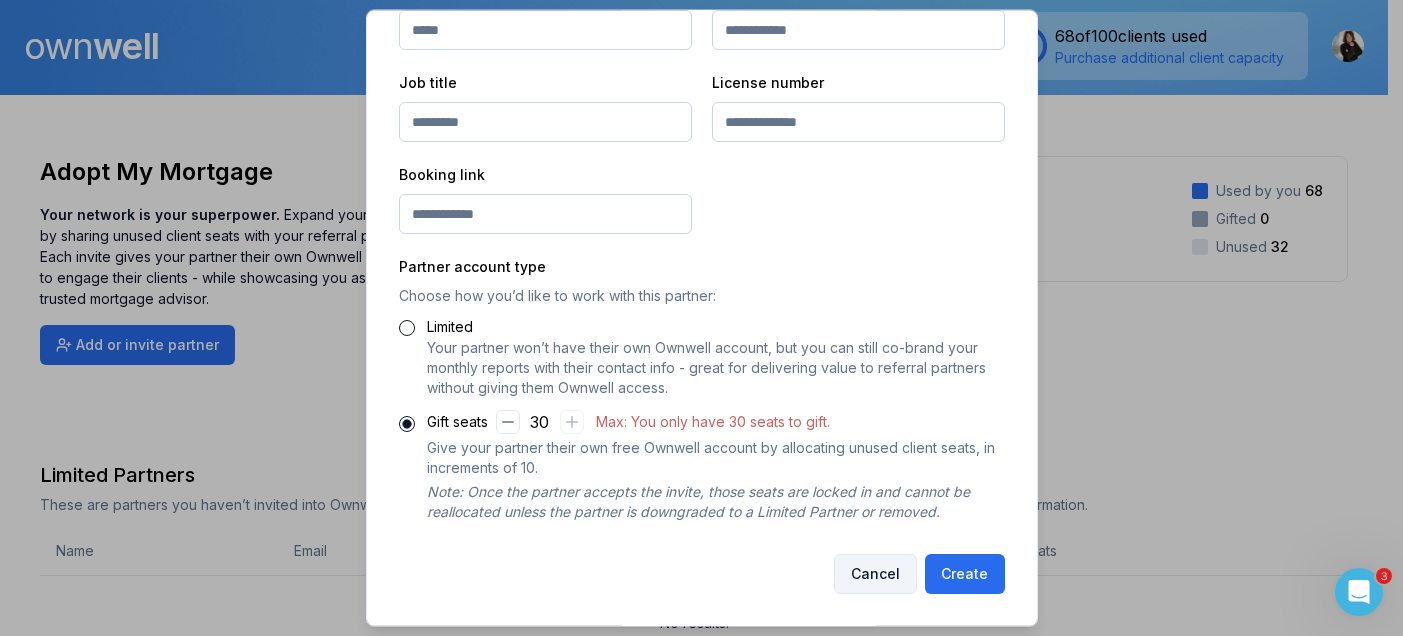 click on "Cancel" at bounding box center (875, 574) 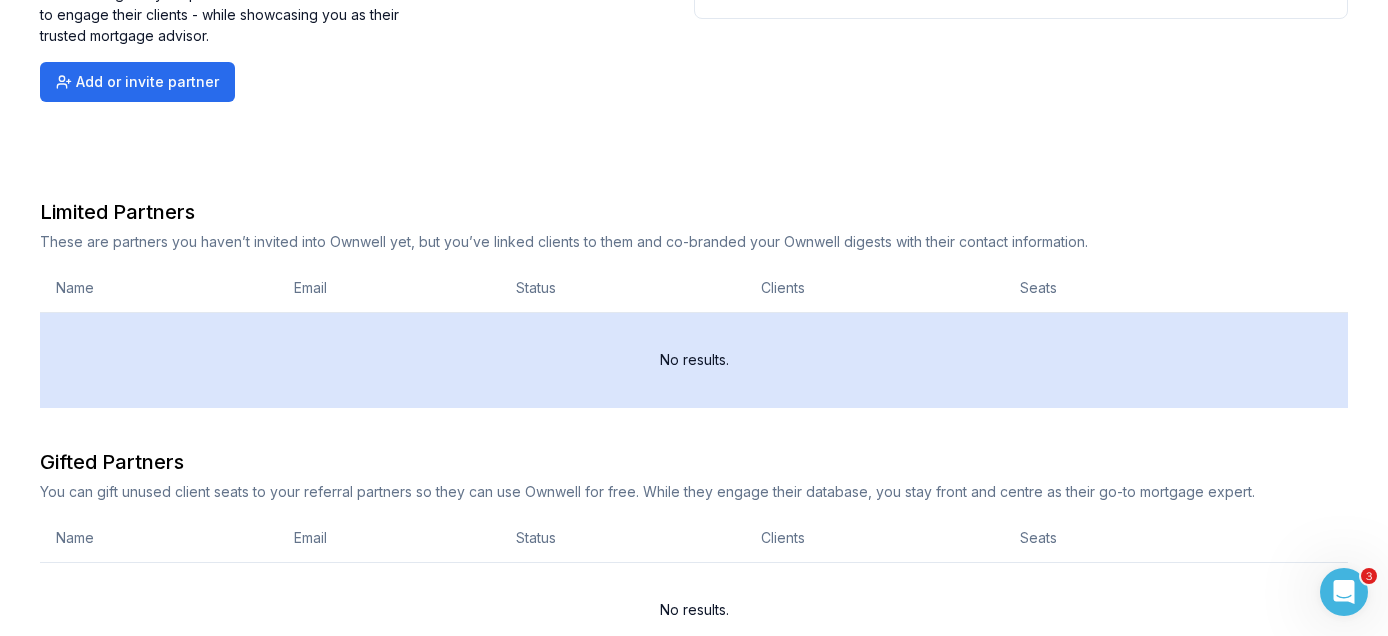 scroll, scrollTop: 0, scrollLeft: 0, axis: both 